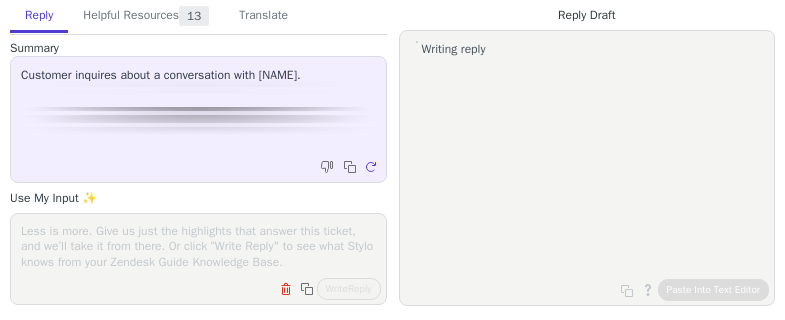 scroll, scrollTop: 0, scrollLeft: 0, axis: both 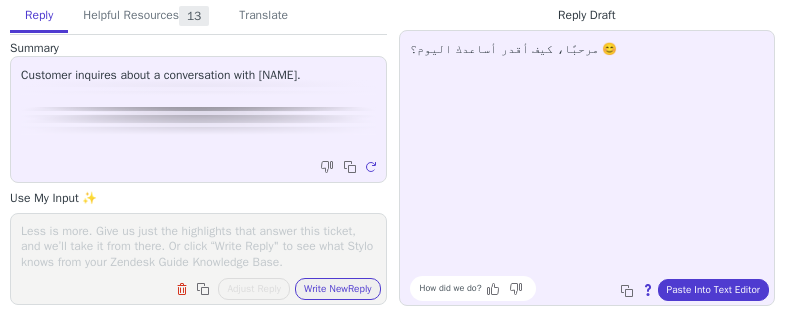 click on "مرحبًا، كيف أقدر أساعدك اليوم؟ 😊 How did we do?   Copy to clipboard About this reply Paste Into Text Editor" at bounding box center [587, 168] 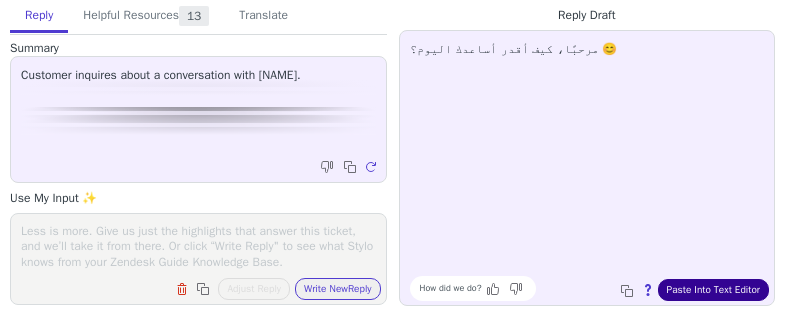 click on "Paste Into Text Editor" at bounding box center [713, 290] 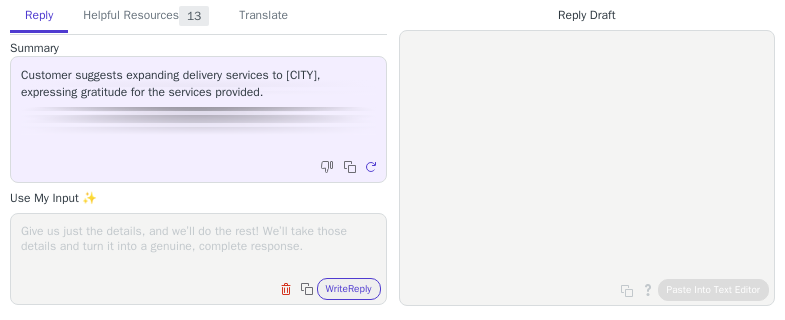 scroll, scrollTop: 0, scrollLeft: 0, axis: both 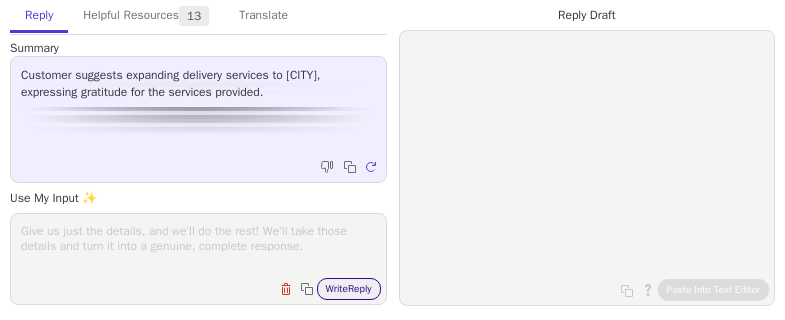 click on "Write  Reply" at bounding box center (349, 289) 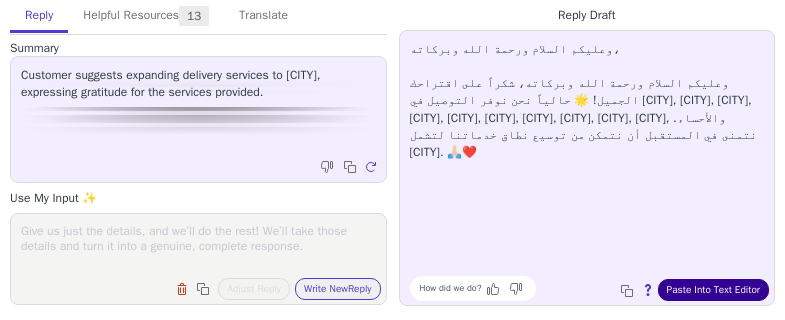 click on "Paste Into Text Editor" at bounding box center (713, 290) 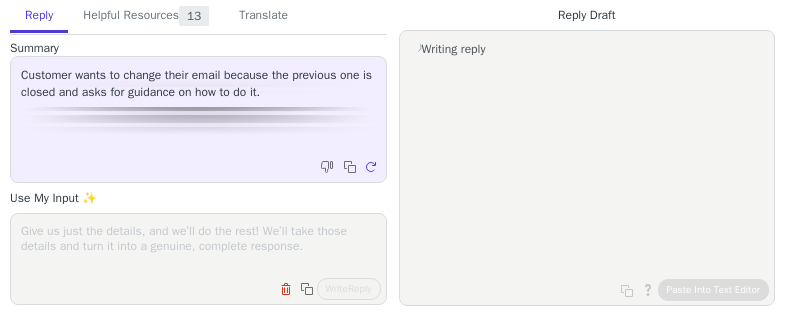 scroll, scrollTop: 0, scrollLeft: 0, axis: both 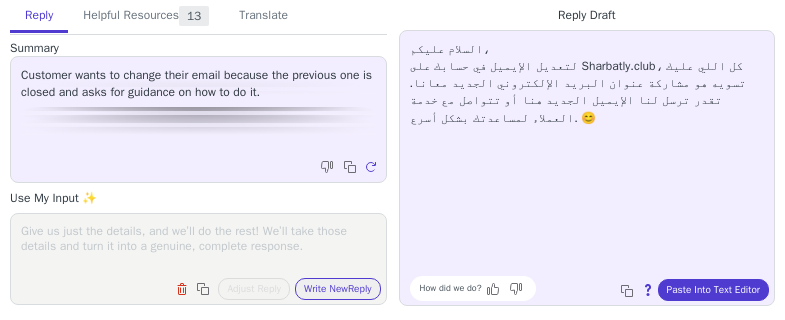 click on "السلام عليكم،  لتعديل الإيميل في حسابك على Sharbatly.club، كل اللي عليك تسويه هو مشاركة عنوان البريد الإلكتروني الجديد معانا. تقدر ترسل لنا الإيميل الجديد هنا أو تتواصل مع خدمة العملاء لمساعدتك بشكل أسرع. 😊 How did we do?   Copy to clipboard About this reply Paste Into Text Editor" at bounding box center (587, 168) 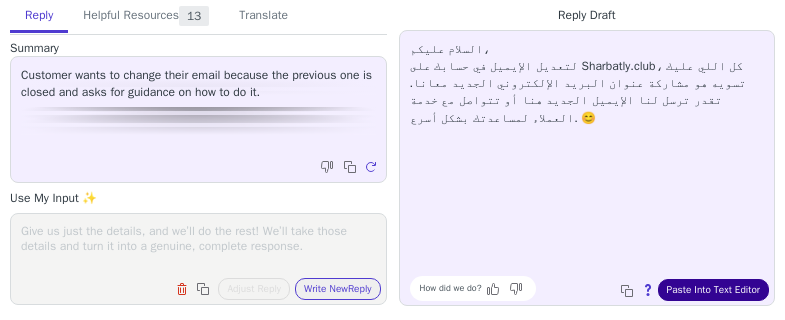 click on "Paste Into Text Editor" at bounding box center [713, 290] 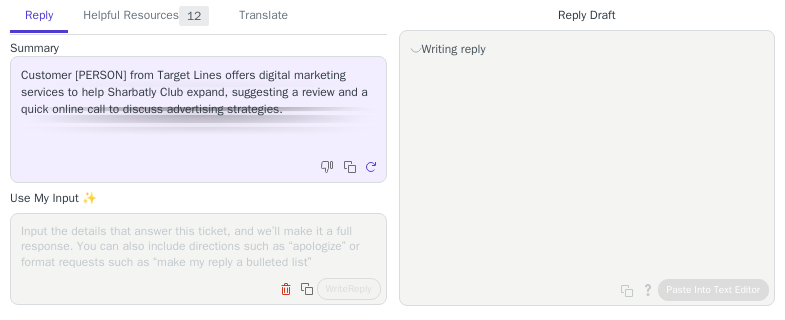 scroll, scrollTop: 0, scrollLeft: 0, axis: both 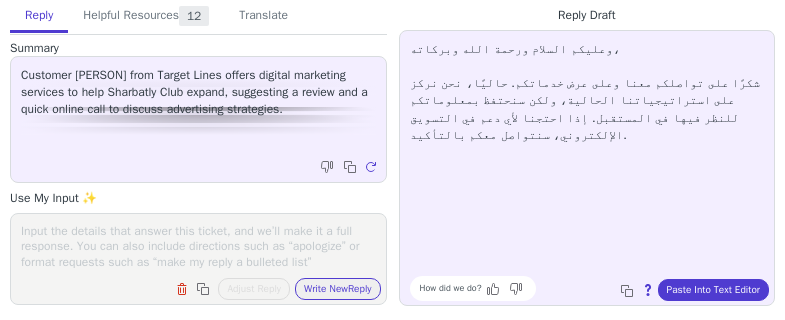 click on "وعليكم السلام ورحمة الله وبركاته، شكرًا على تواصلكم معنا وعلى عرض خدماتكم. حاليًا، نحن نركز على استراتيجياتنا الحالية، ولكن سنحتفظ بمعلوماتكم للنظر فيها في المستقبل. إذا احتجنا لأي دعم في التسويق الإلكتروني، سنتواصل معكم بالتأكيد. How did we do?   Copy to clipboard About this reply Paste Into Text Editor" at bounding box center [587, 168] 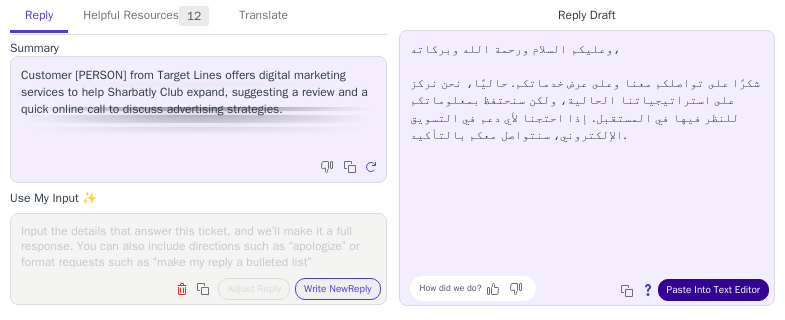 click on "Paste Into Text Editor" at bounding box center (713, 290) 